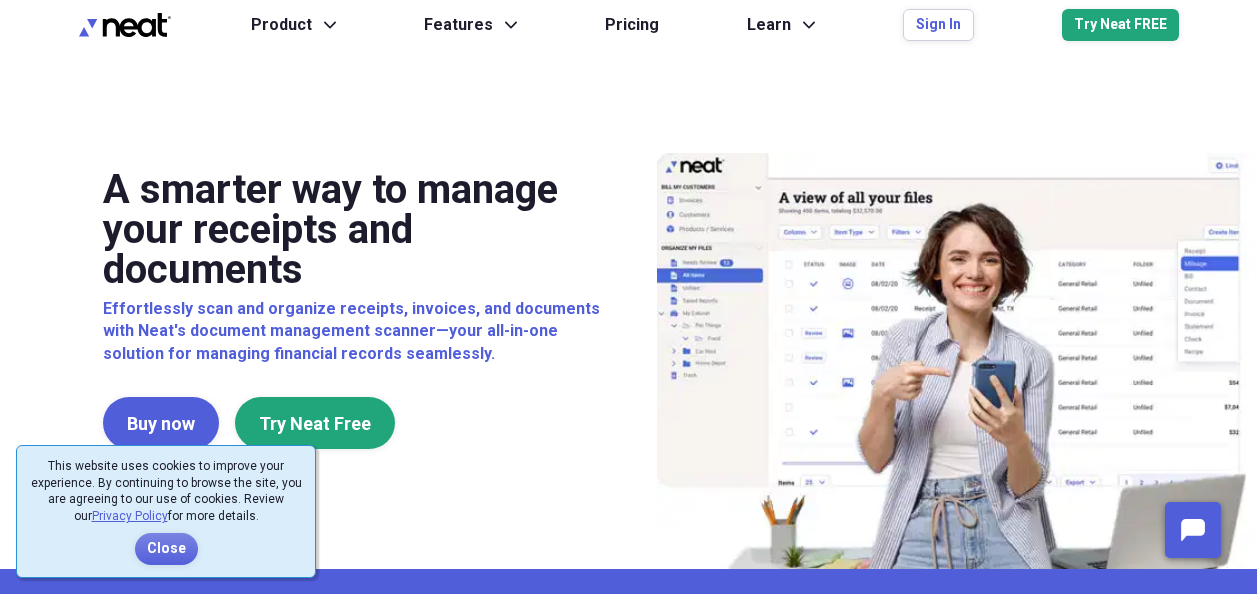 scroll, scrollTop: 0, scrollLeft: 0, axis: both 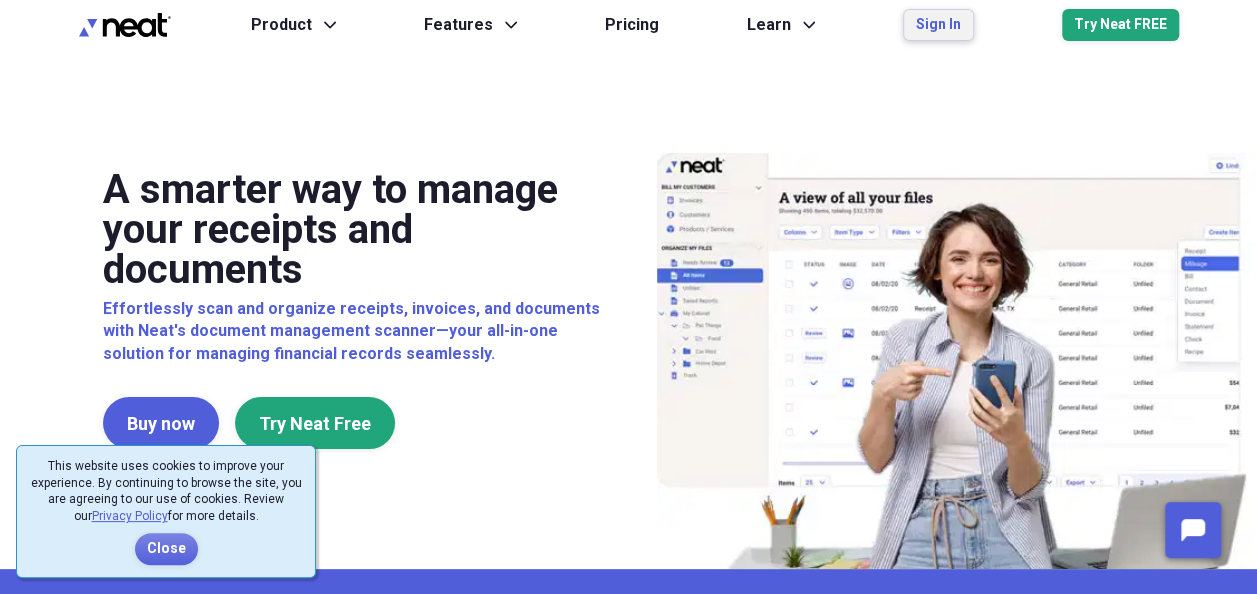 click on "Sign In" at bounding box center (938, 25) 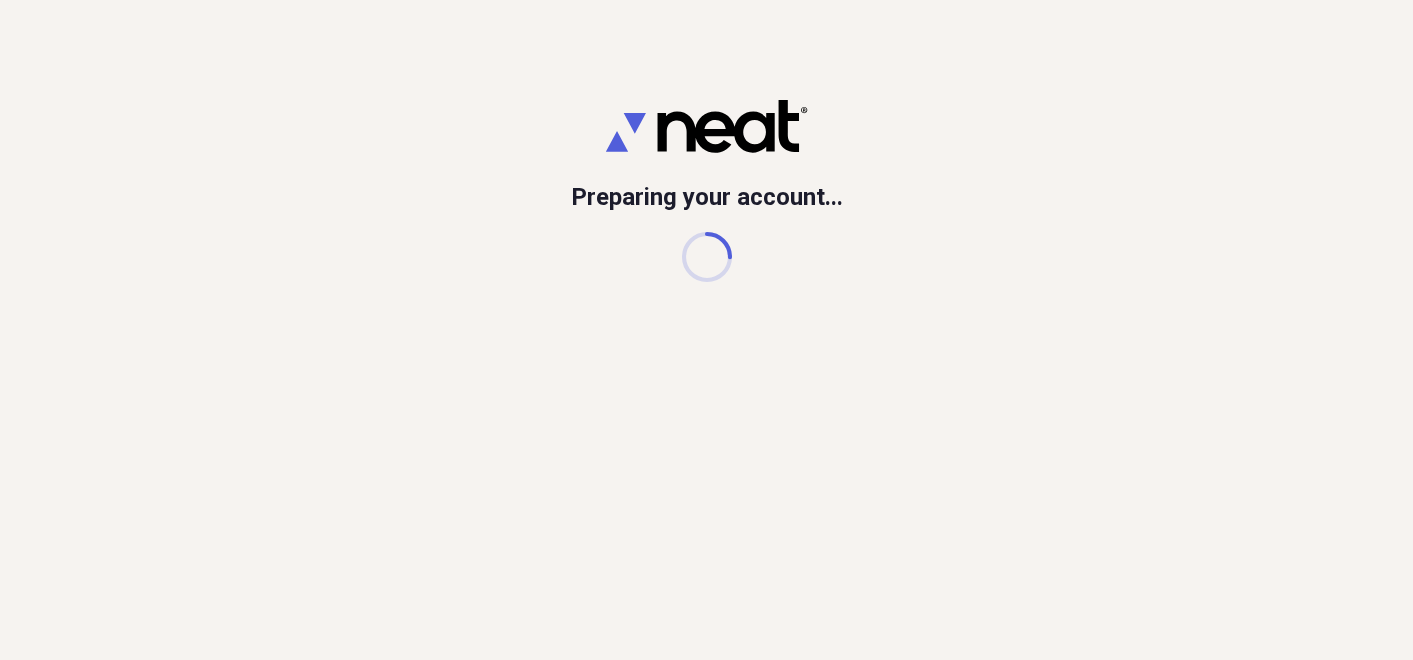 scroll, scrollTop: 0, scrollLeft: 0, axis: both 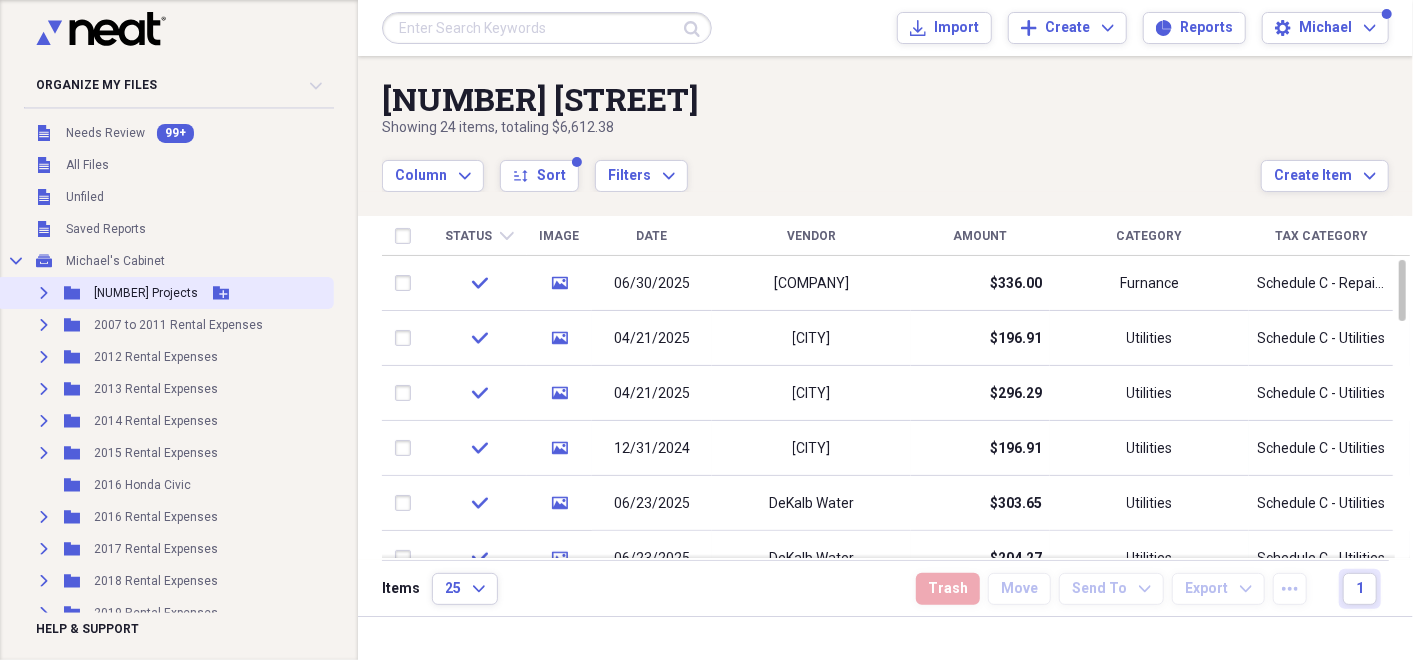 click on "Expand" at bounding box center (44, 293) 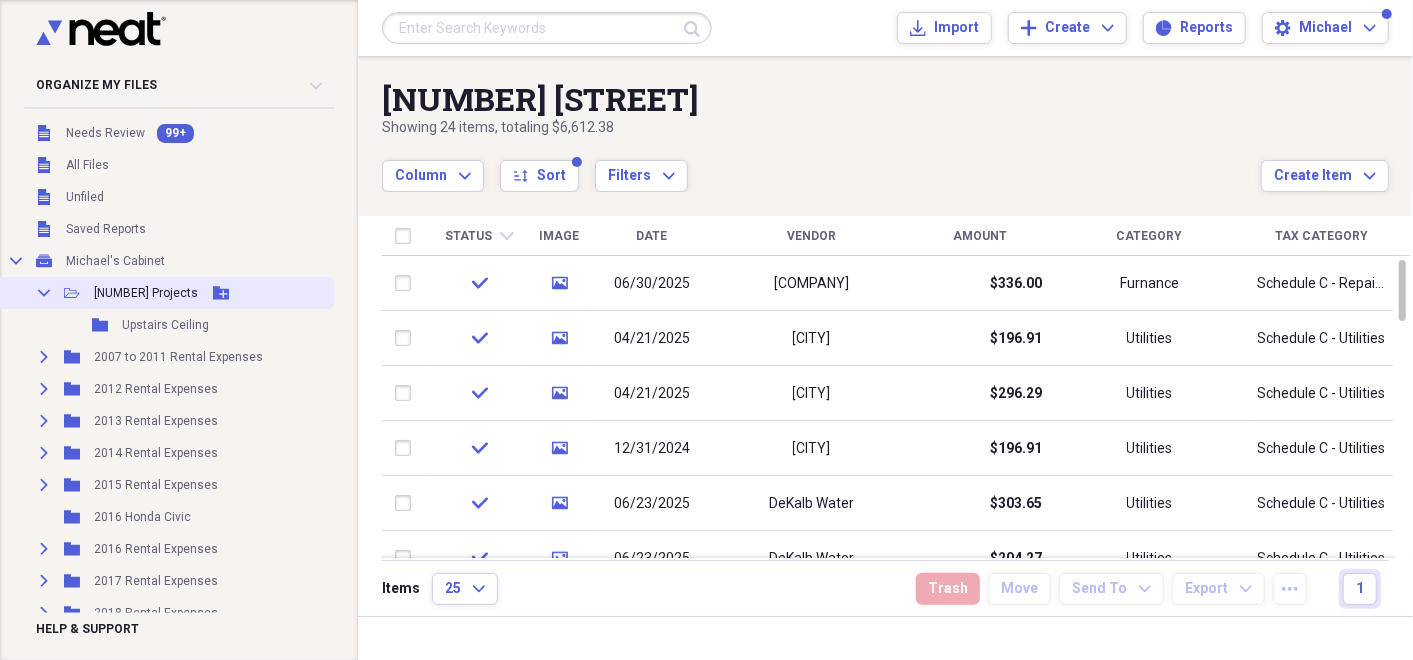 click on "[NUMBER] Projects" at bounding box center (146, 293) 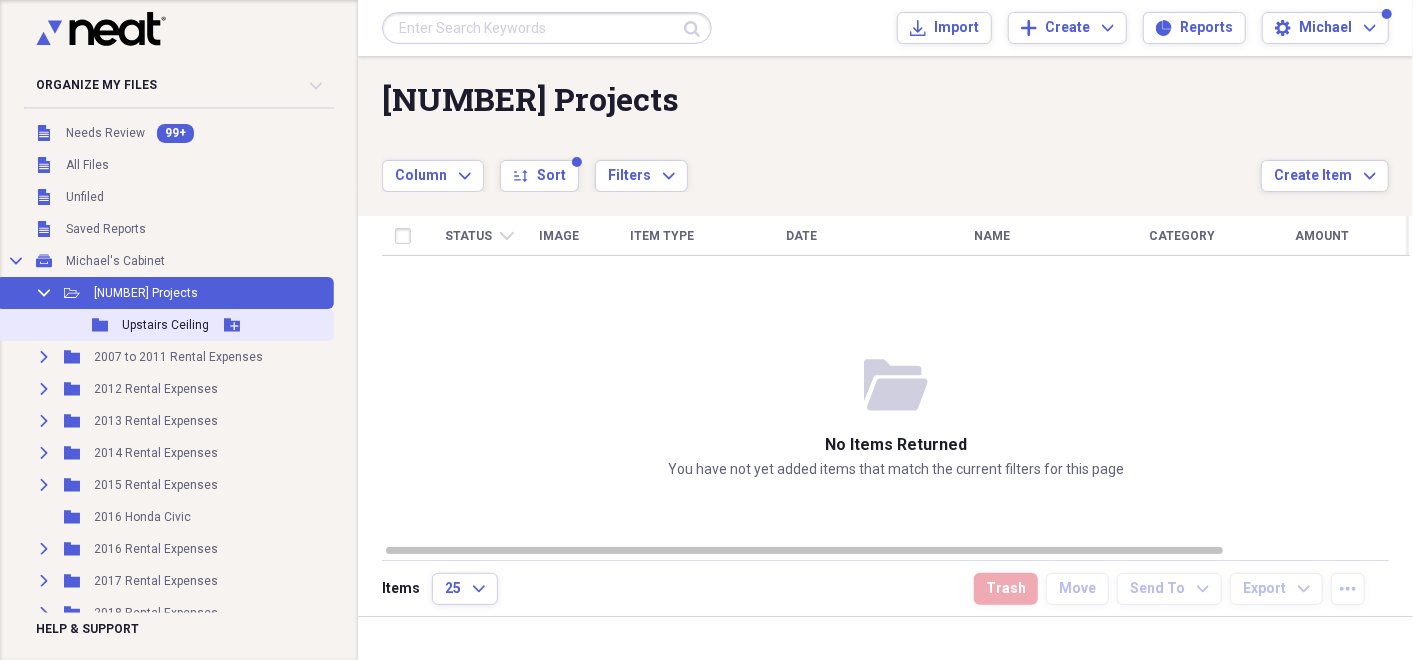click on "Upstairs Ceiling" at bounding box center (165, 325) 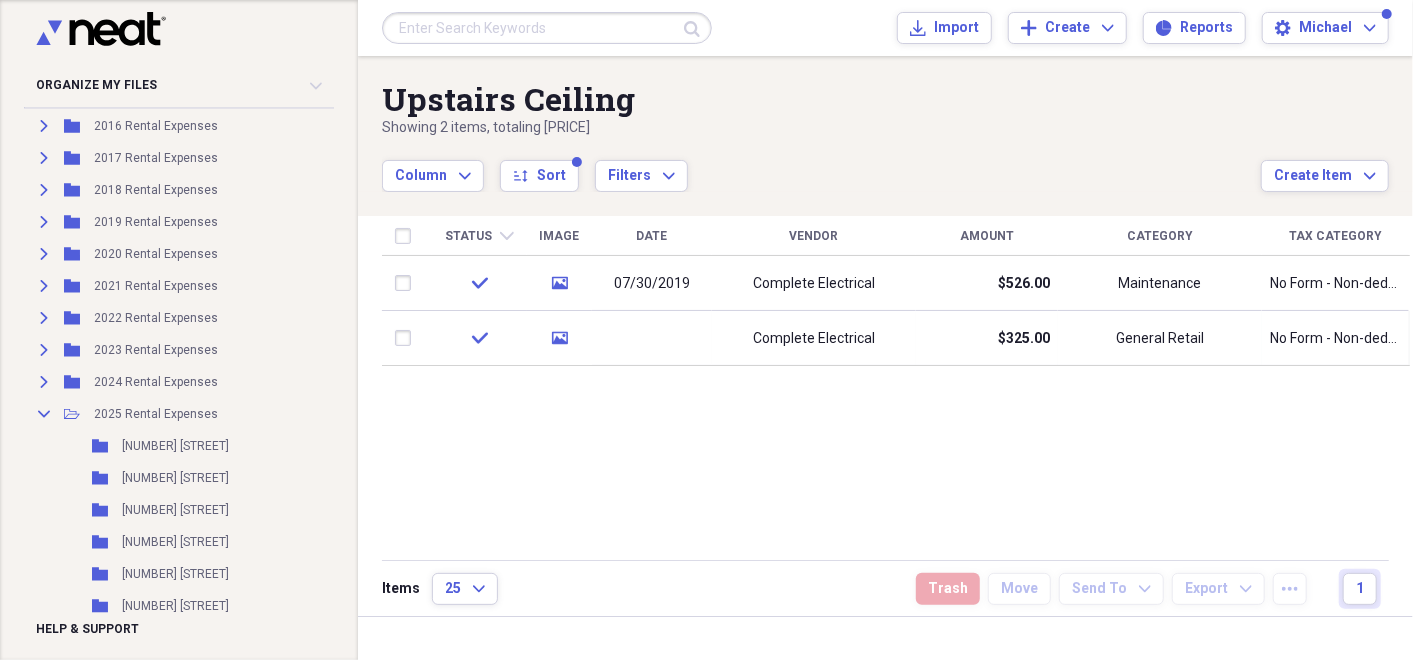 scroll, scrollTop: 478, scrollLeft: 0, axis: vertical 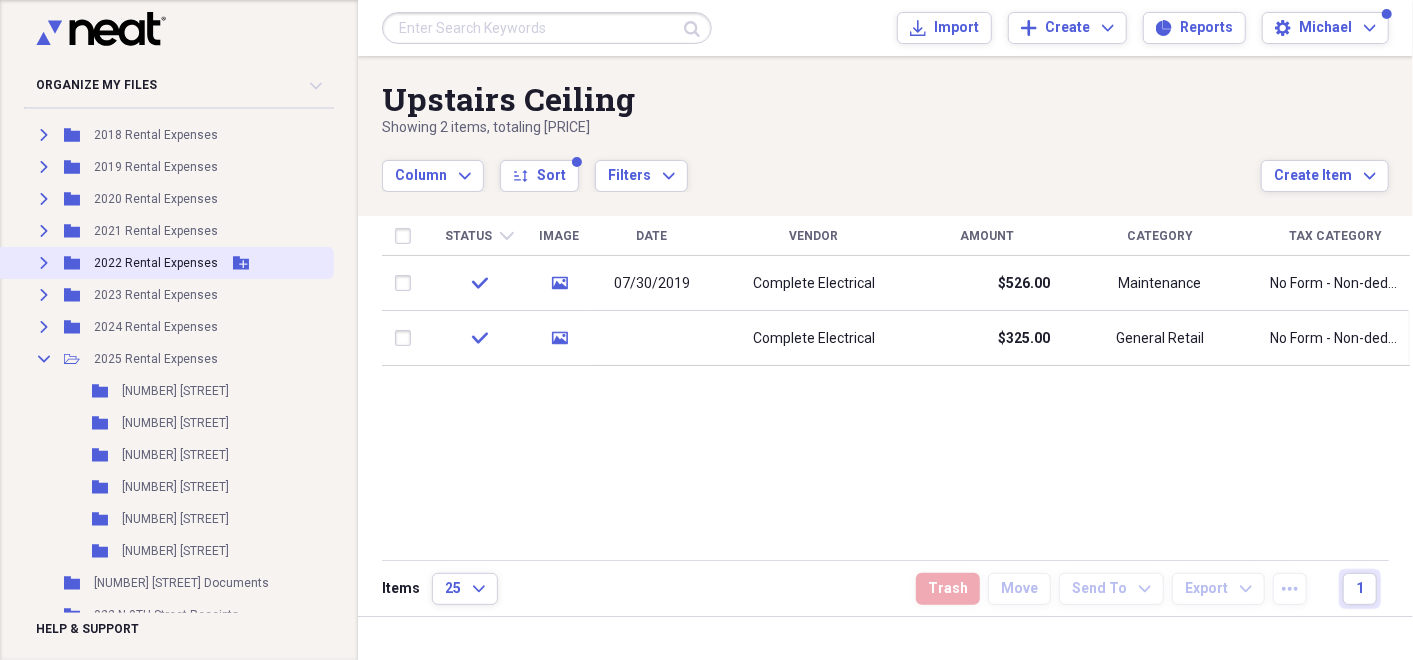click 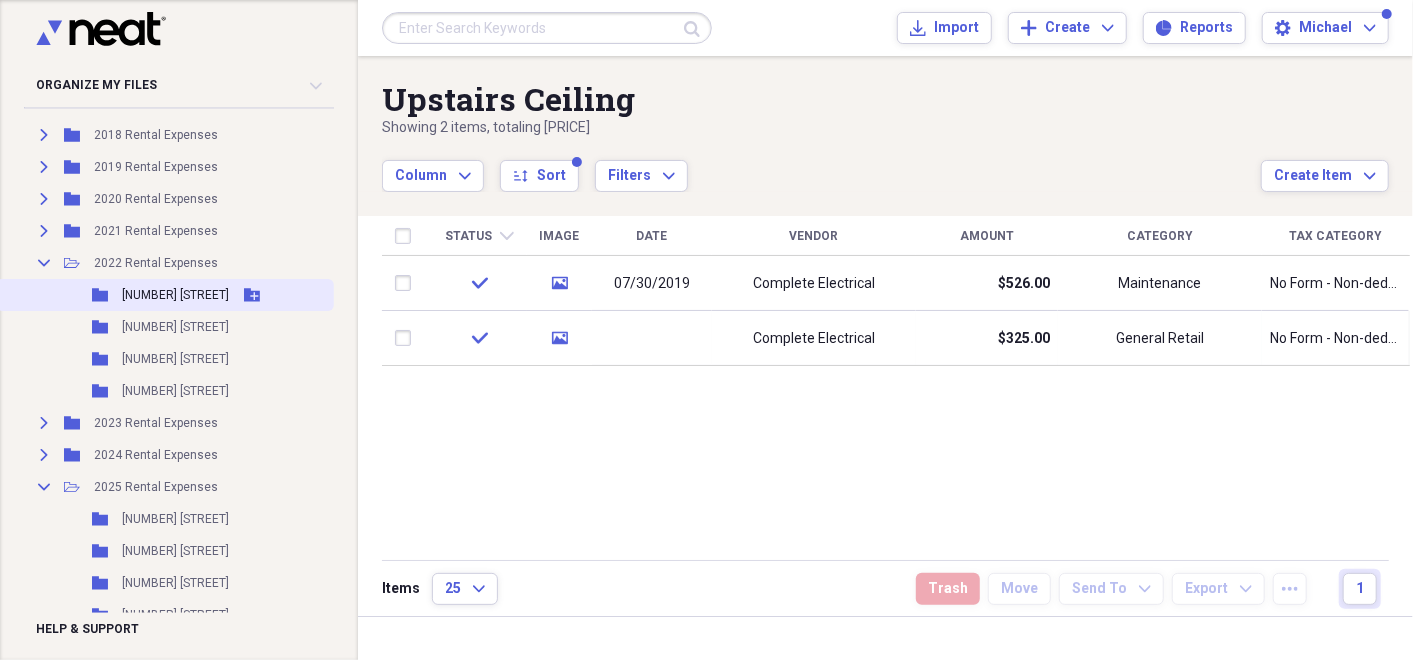click on "Folder [NUMBER] [STREET] Add Folder" at bounding box center [165, 295] 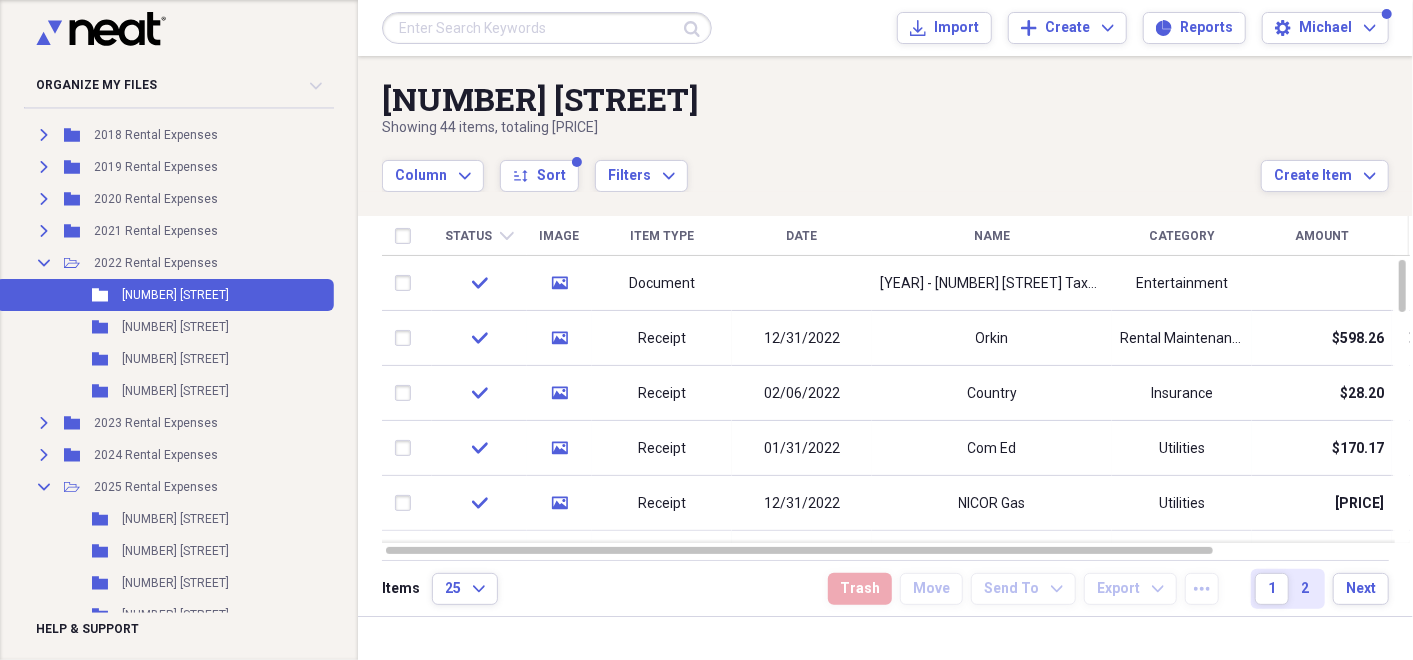 click at bounding box center [547, 28] 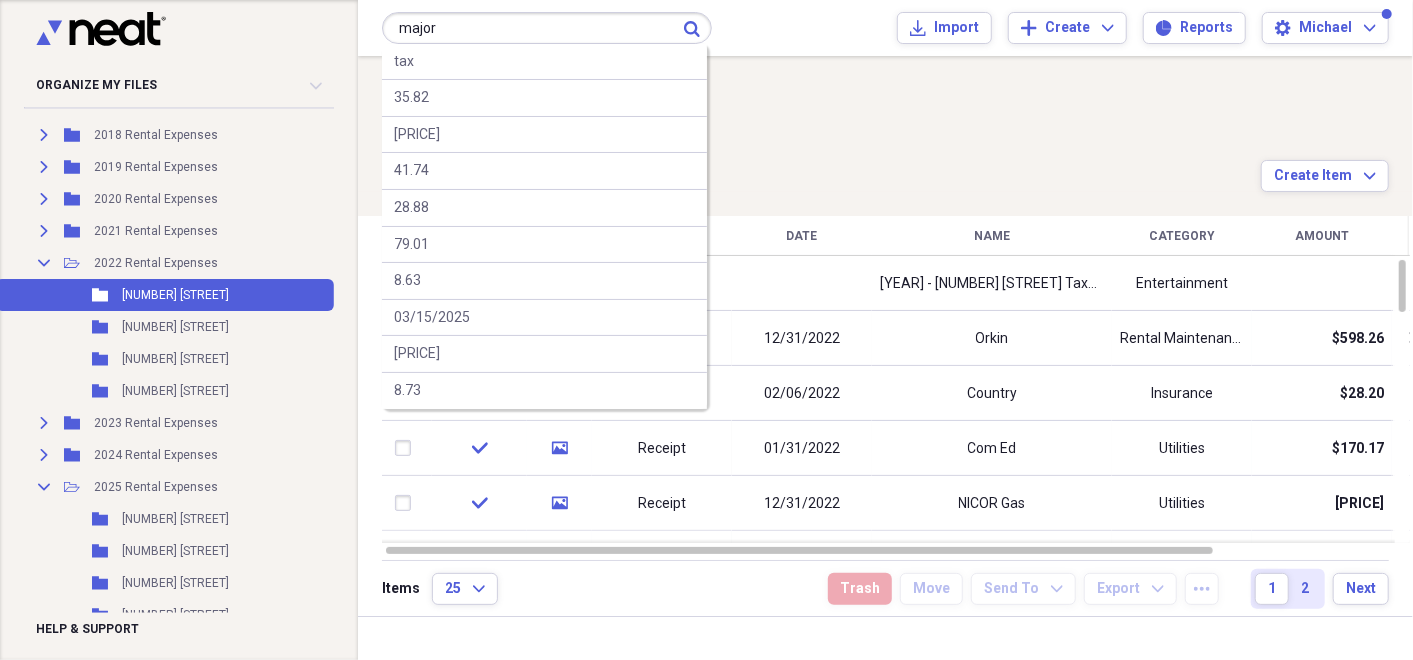 type on "major" 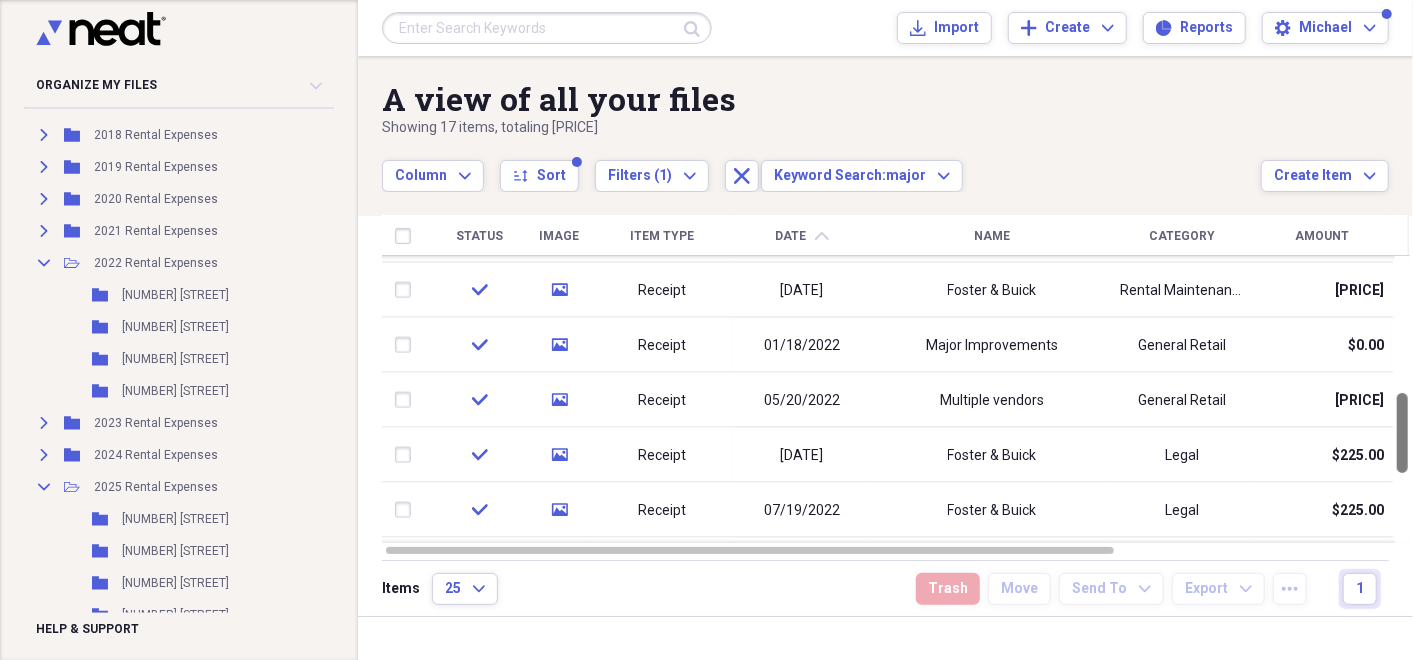 drag, startPoint x: 1406, startPoint y: 283, endPoint x: 1406, endPoint y: 416, distance: 133 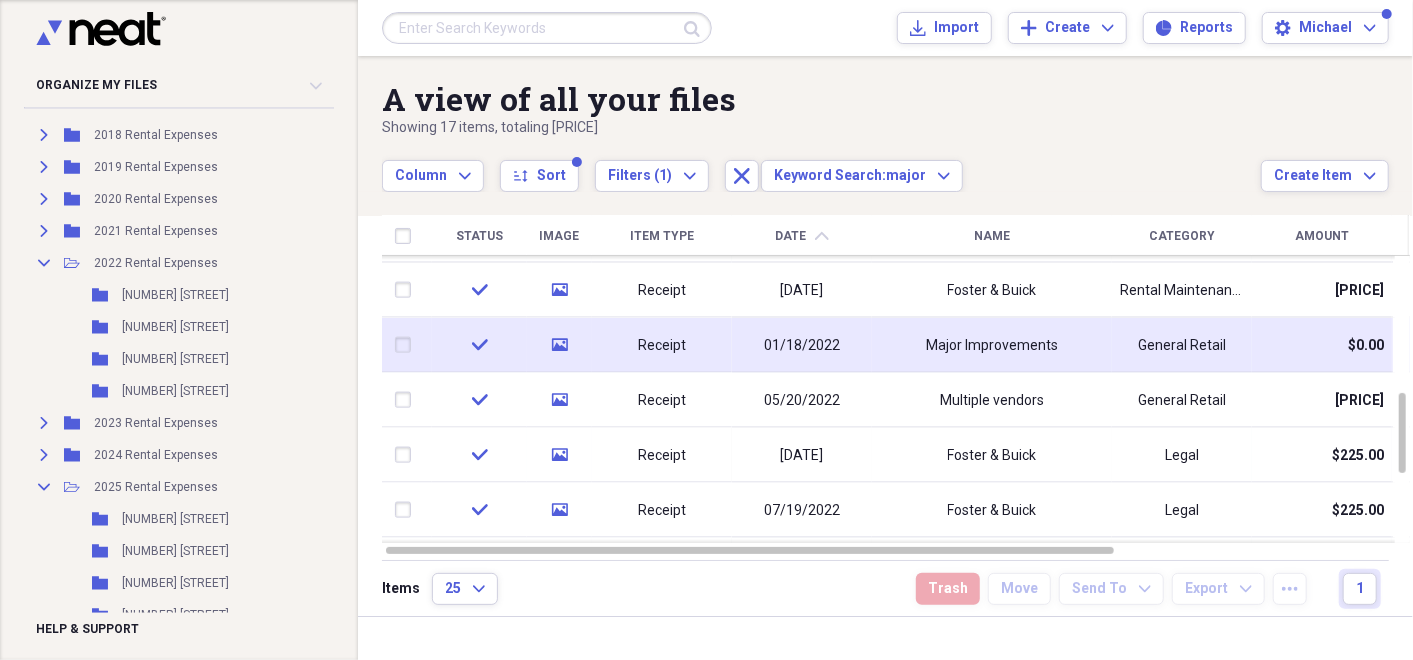 click on "Major Improvements" at bounding box center [992, 345] 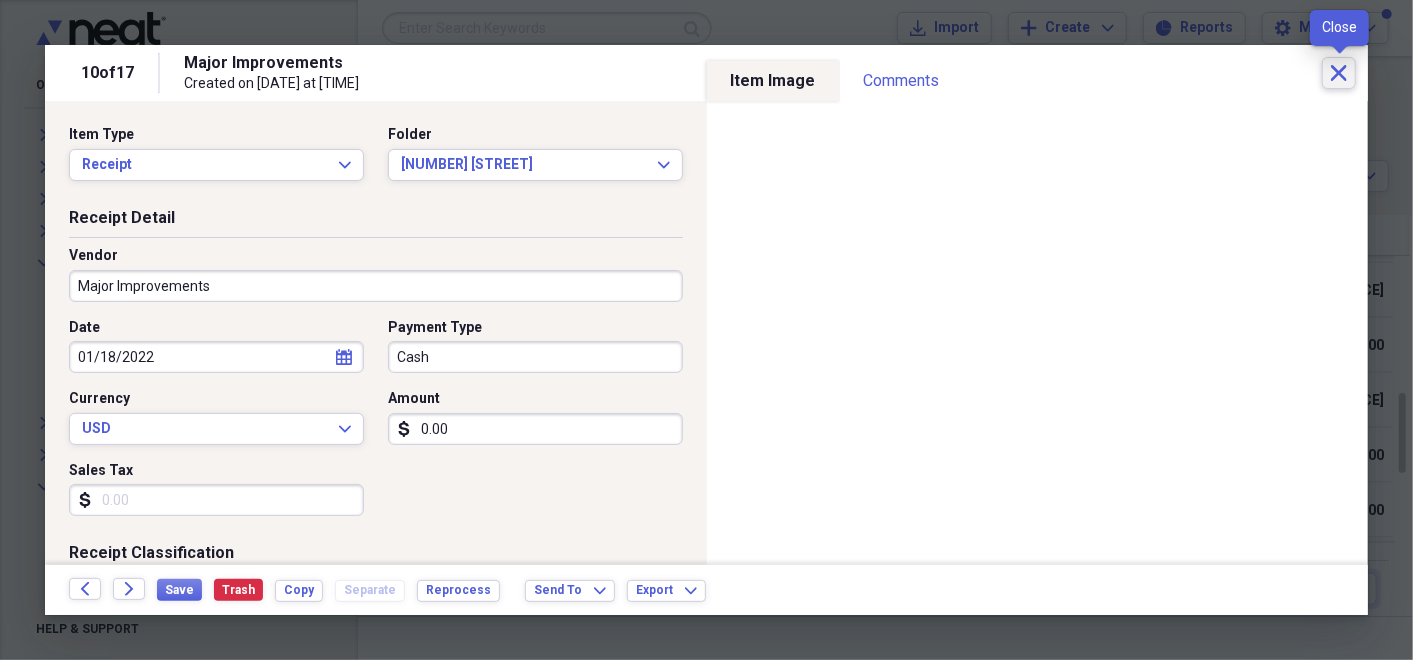 click on "Close" 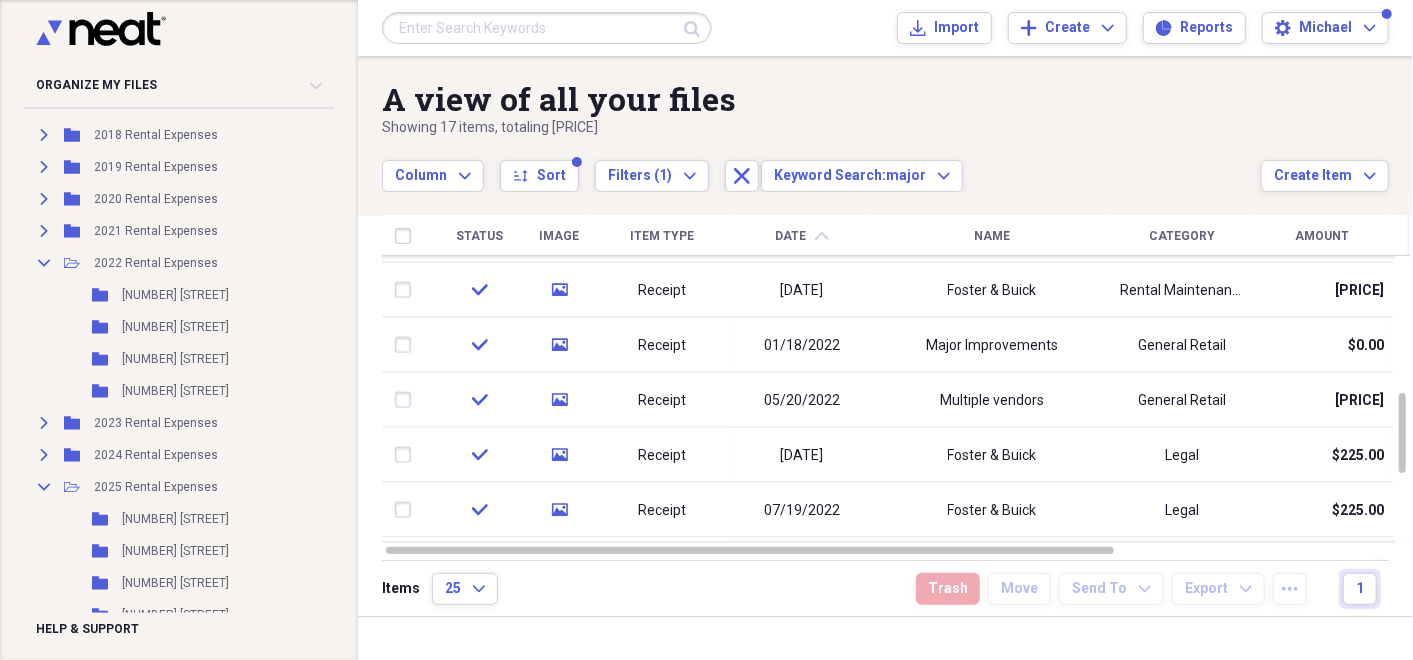click at bounding box center (547, 28) 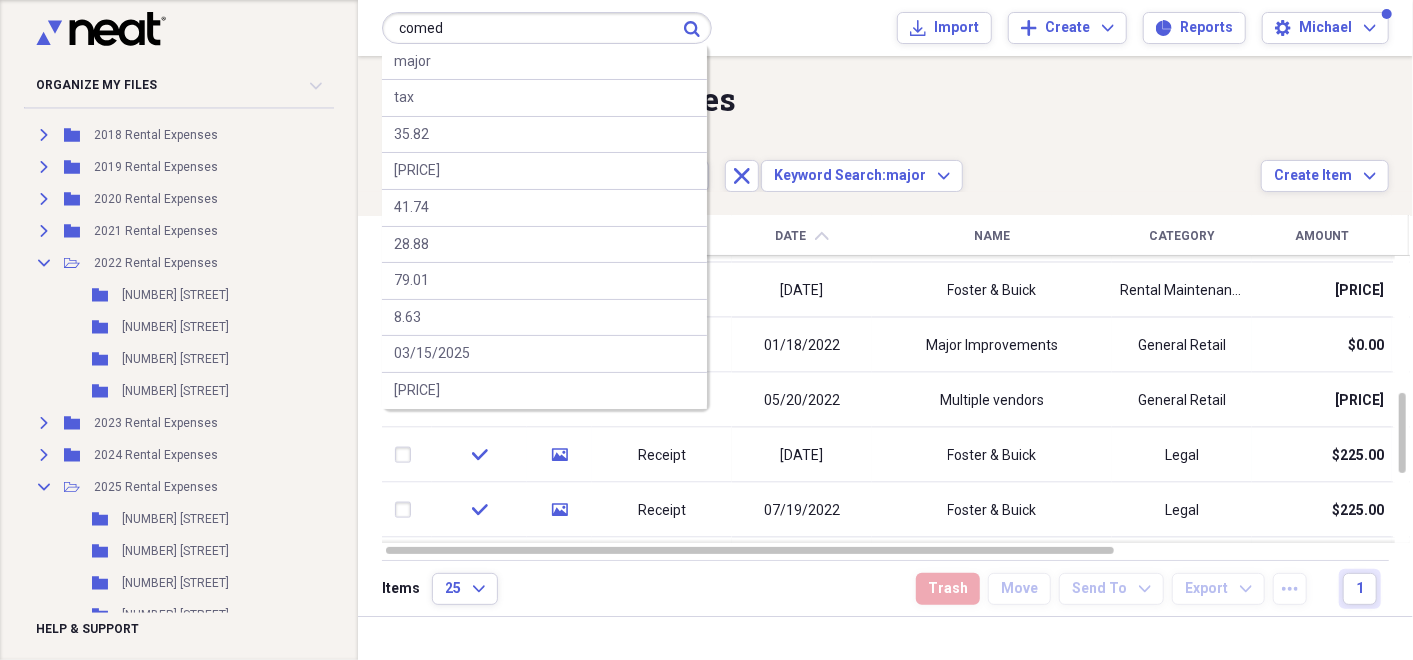 type on "comed" 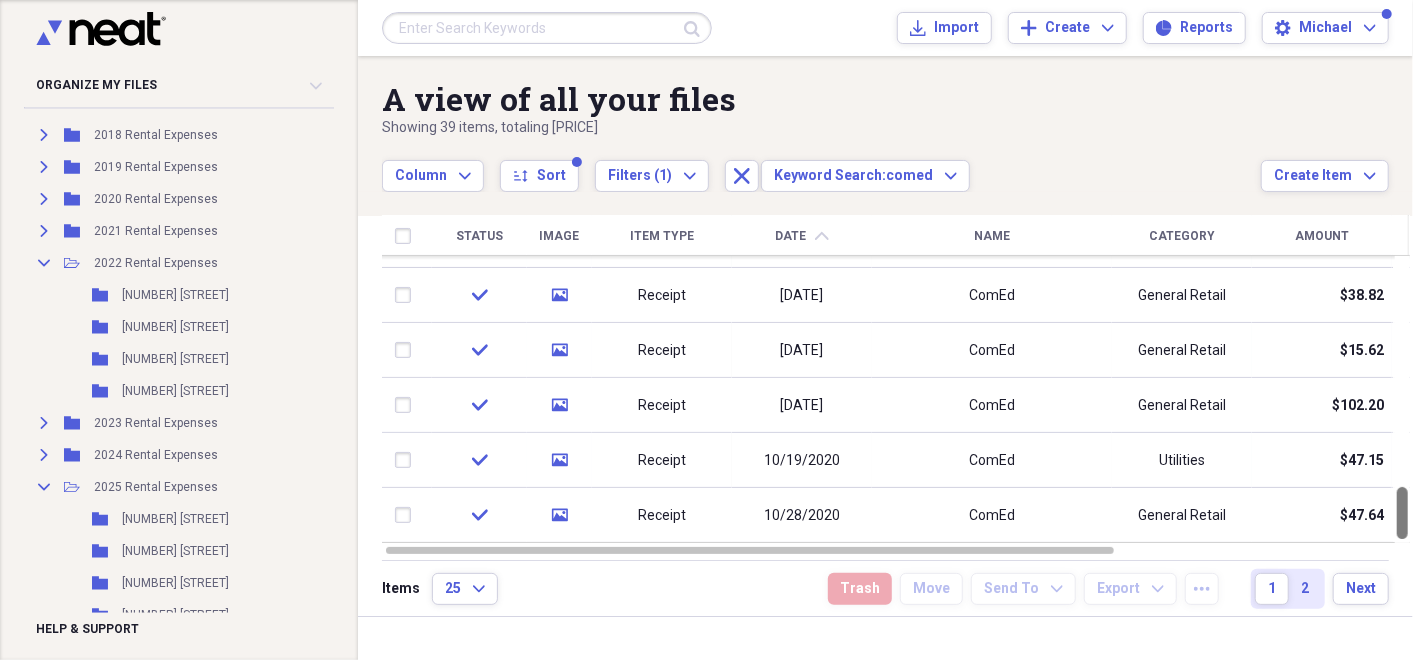 drag, startPoint x: 1405, startPoint y: 279, endPoint x: 1377, endPoint y: 628, distance: 350.1214 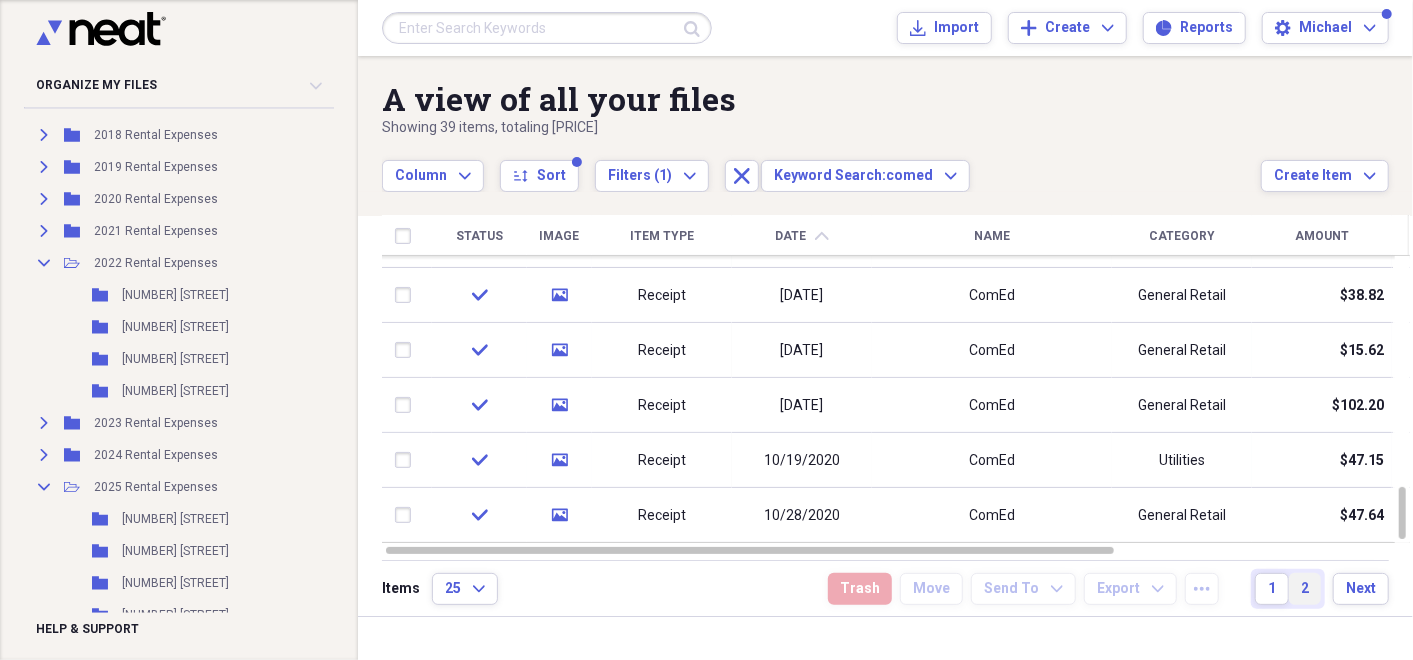 click on "2" at bounding box center (1305, 589) 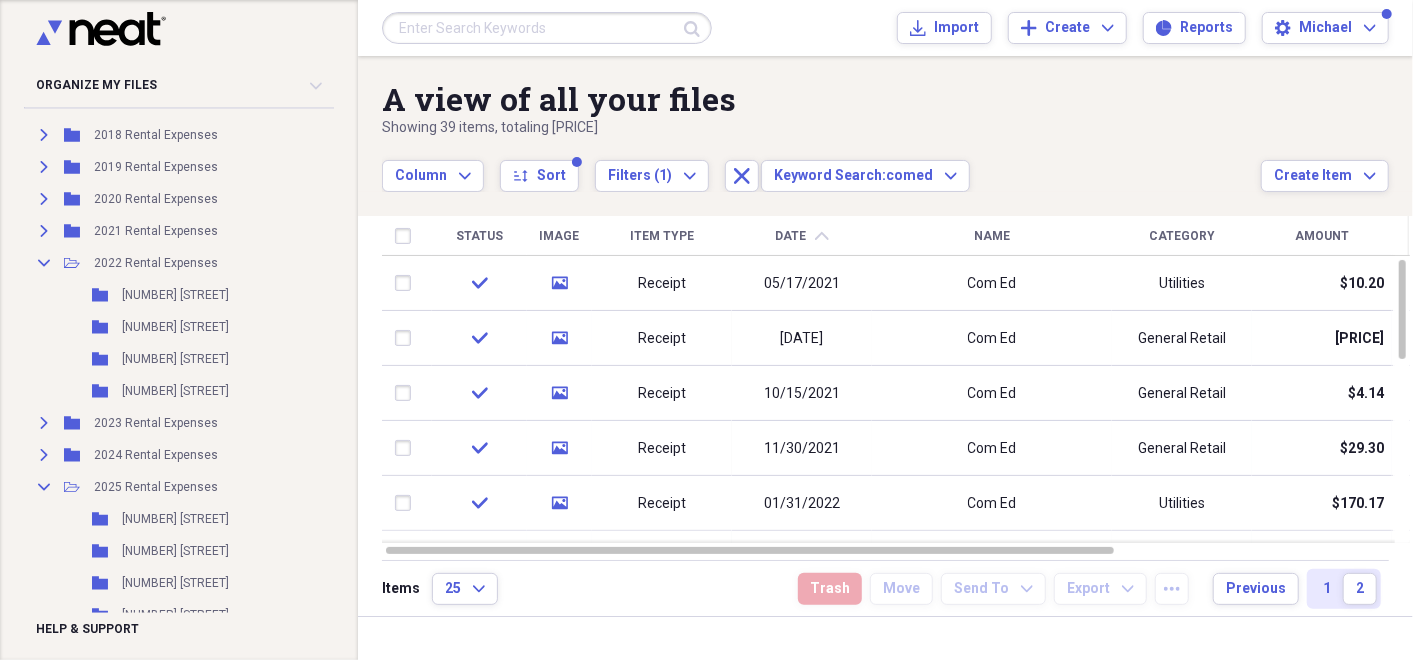 click on "Amount" at bounding box center [1322, 236] 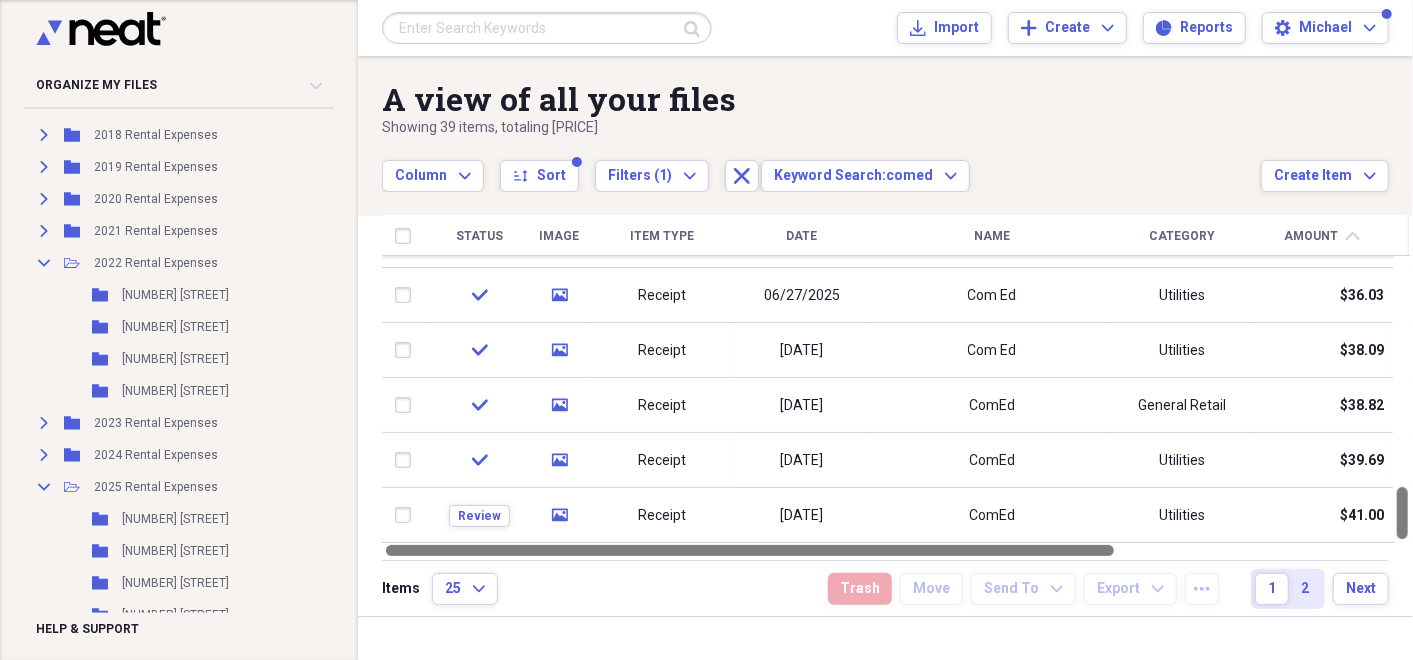 drag, startPoint x: 1411, startPoint y: 284, endPoint x: 1410, endPoint y: 548, distance: 264.0019 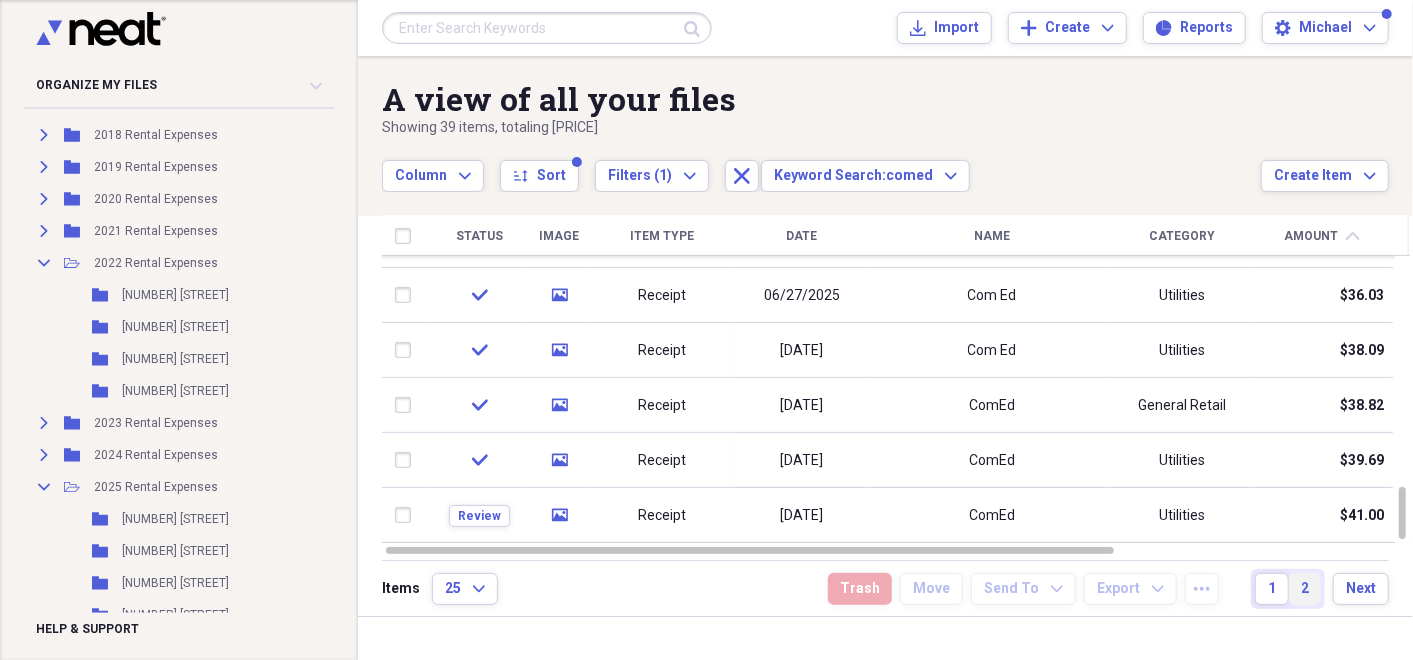 click on "2" at bounding box center (1305, 589) 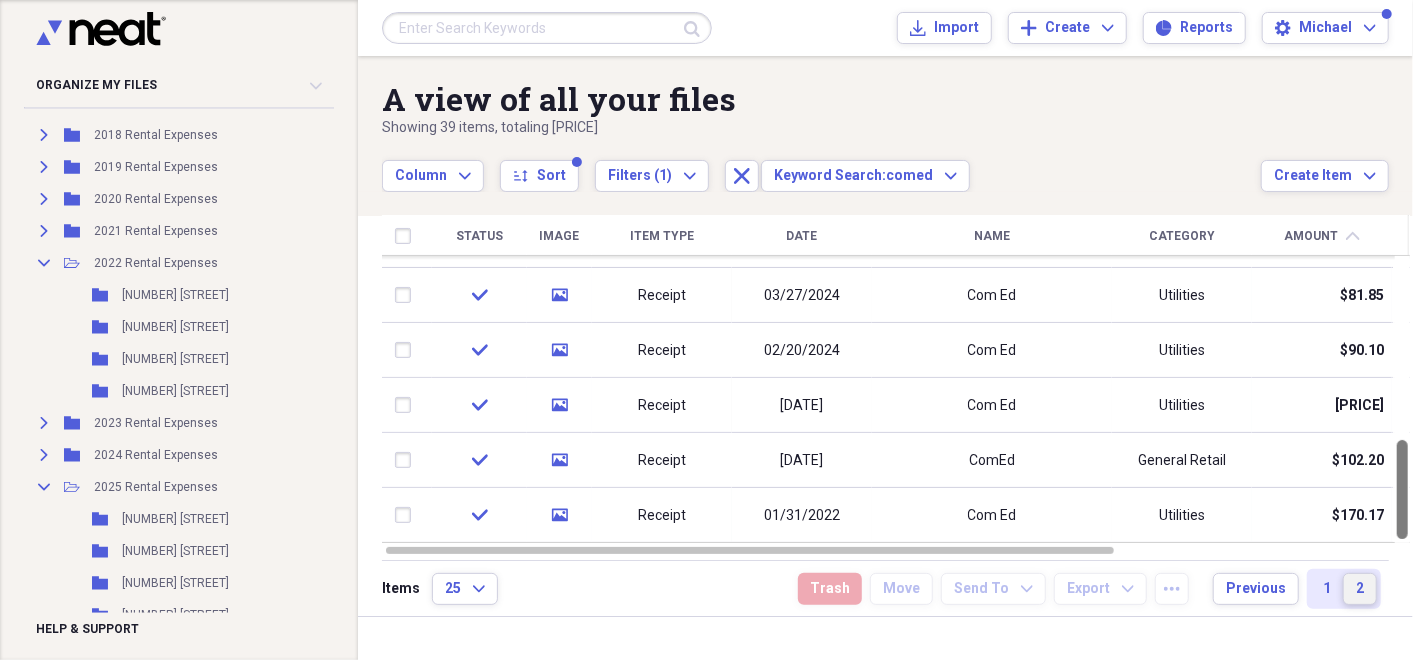 drag, startPoint x: 1407, startPoint y: 301, endPoint x: 1417, endPoint y: 514, distance: 213.23462 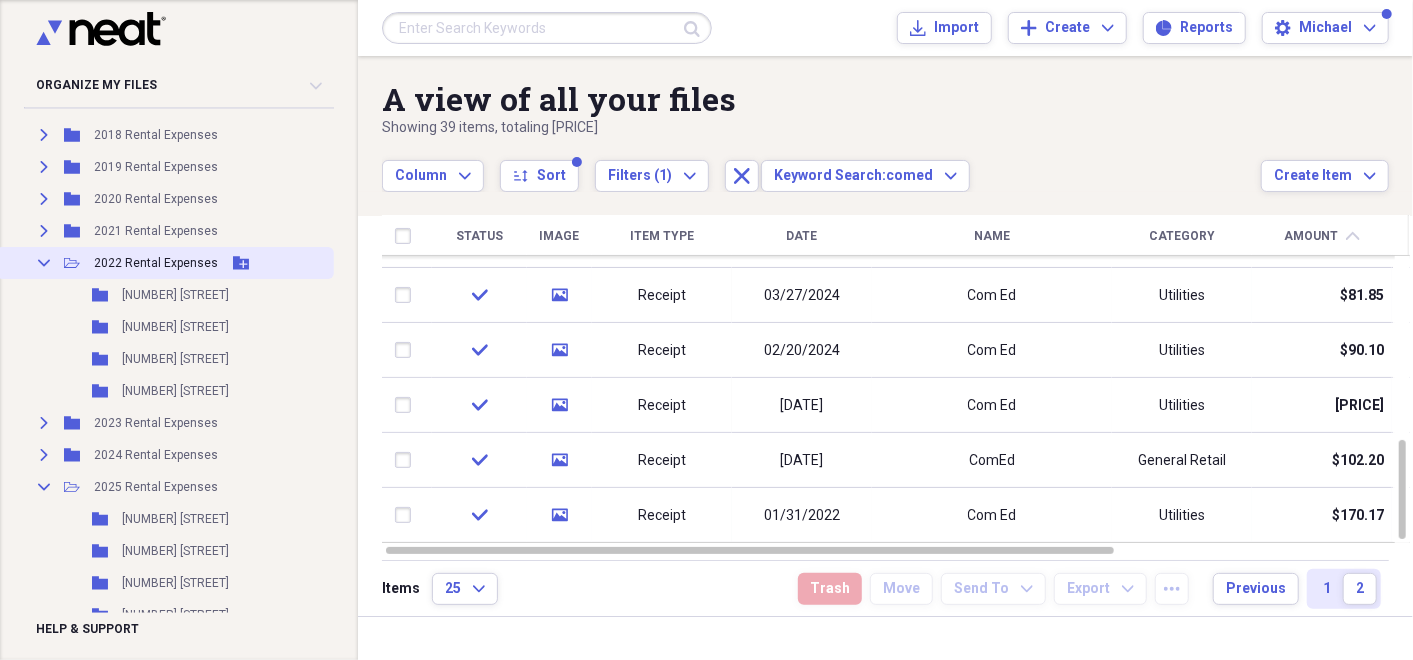 click on "Collapse" 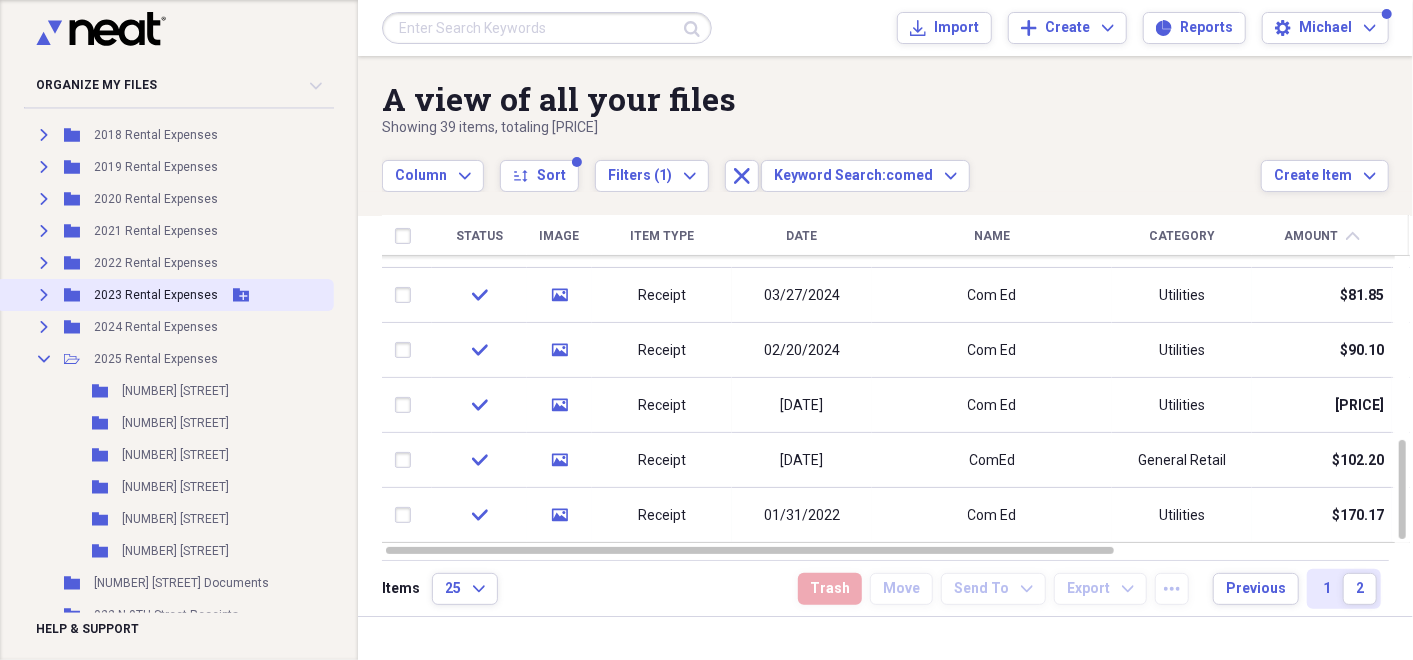 click 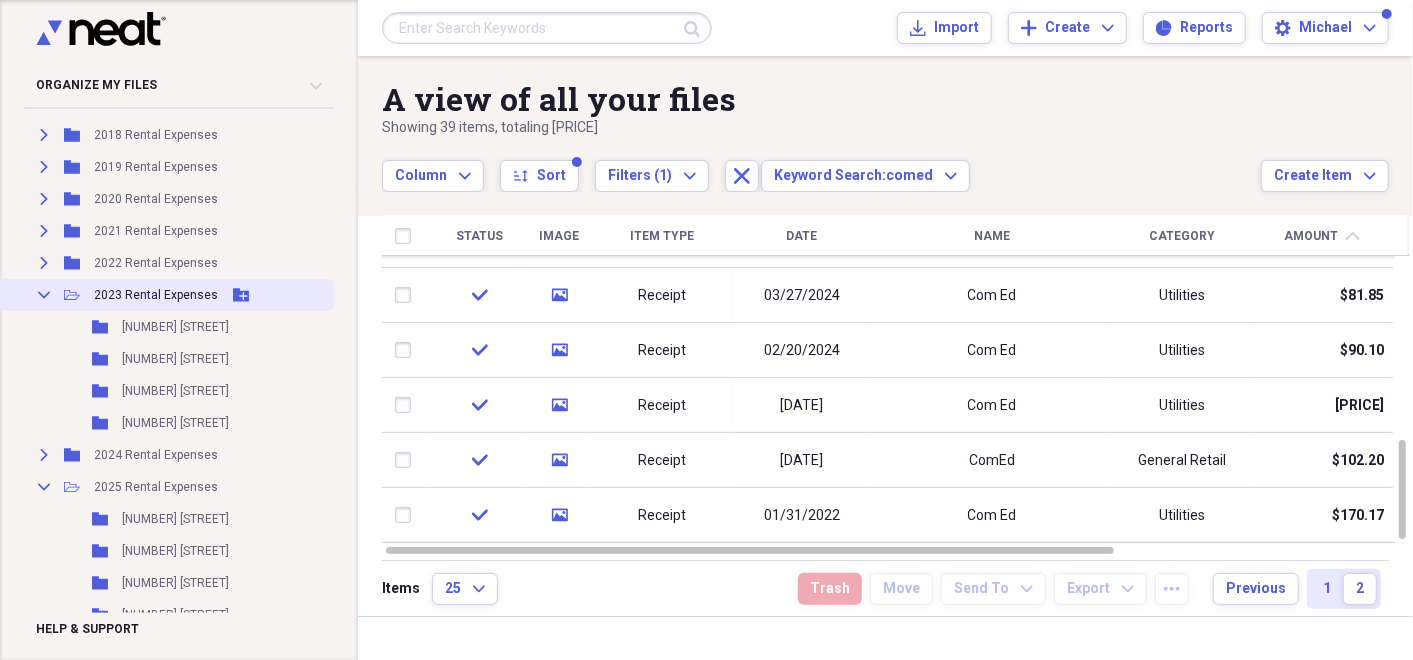 click on "2023 Rental Expenses" at bounding box center (156, 295) 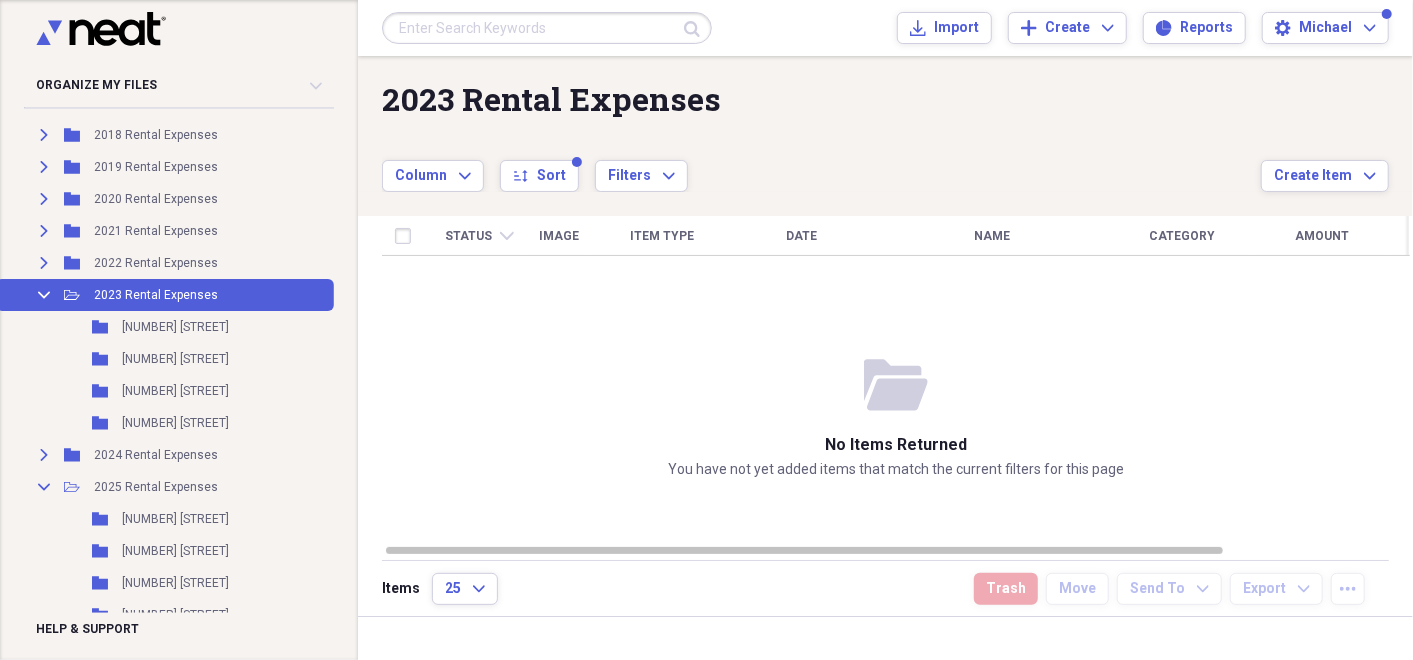 click at bounding box center (547, 28) 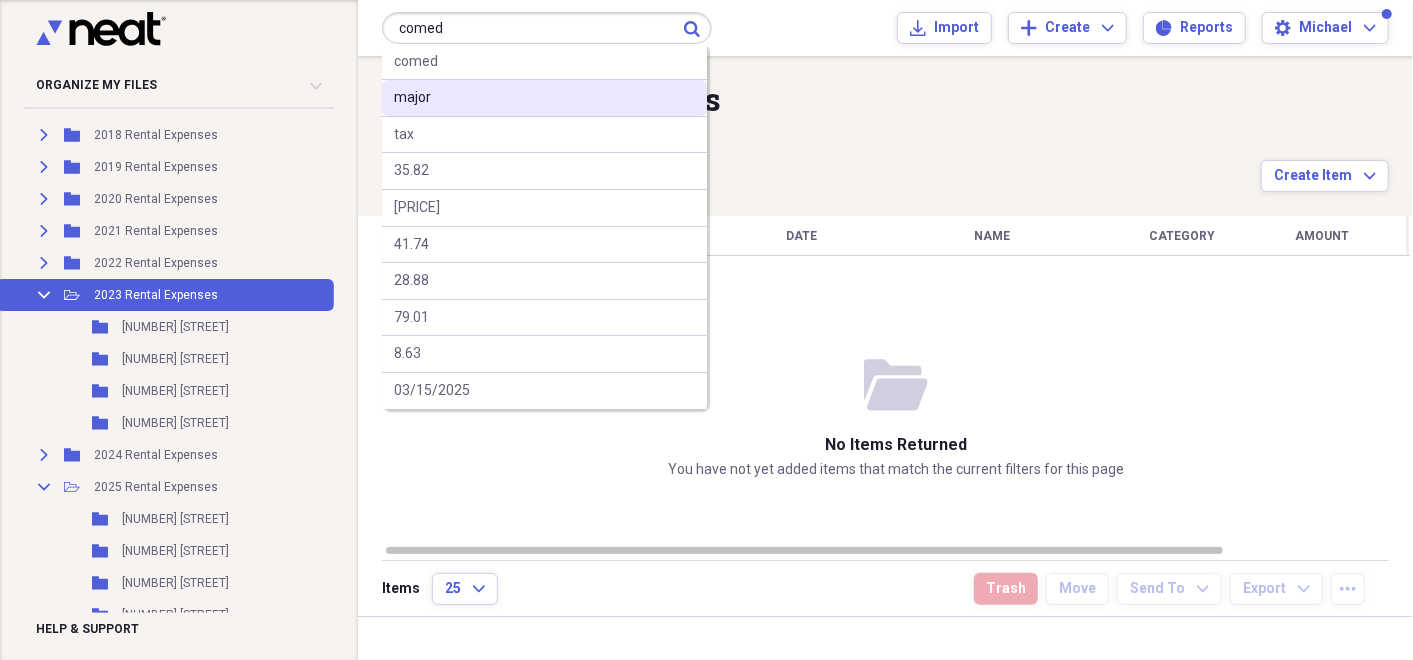type on "comed" 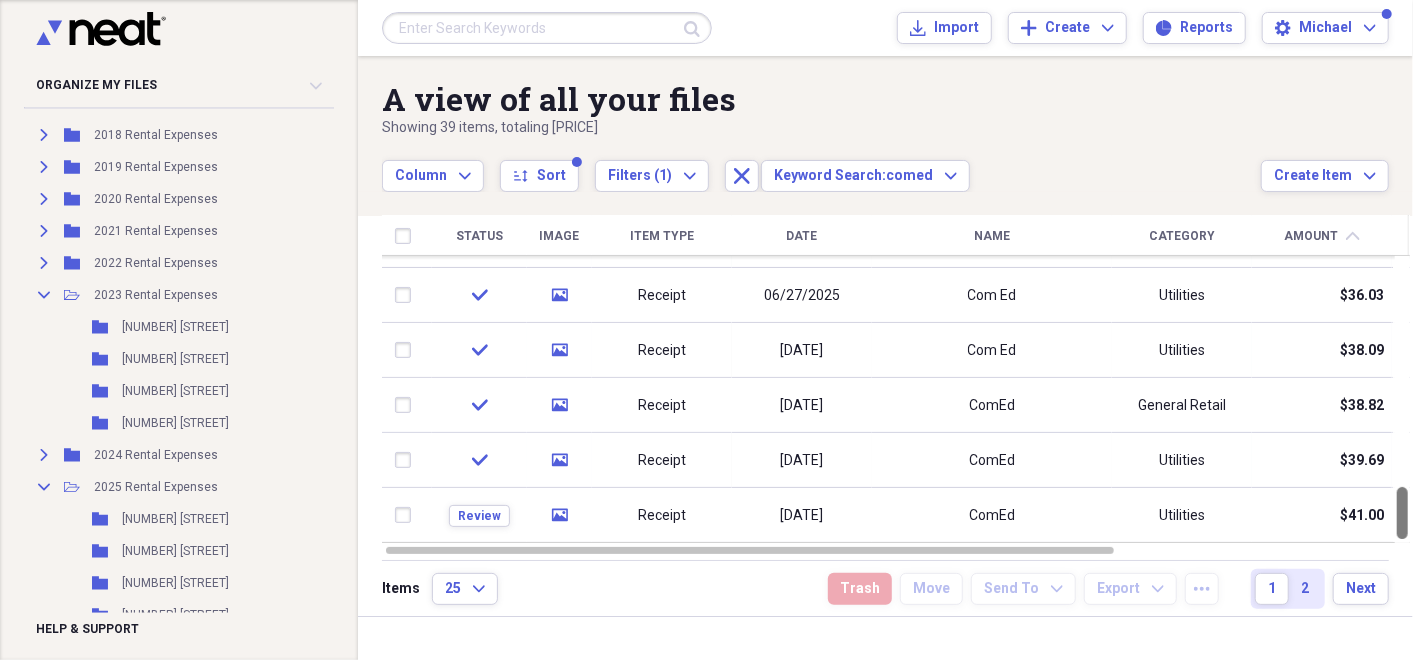 drag, startPoint x: 1405, startPoint y: 257, endPoint x: 1417, endPoint y: 573, distance: 316.22775 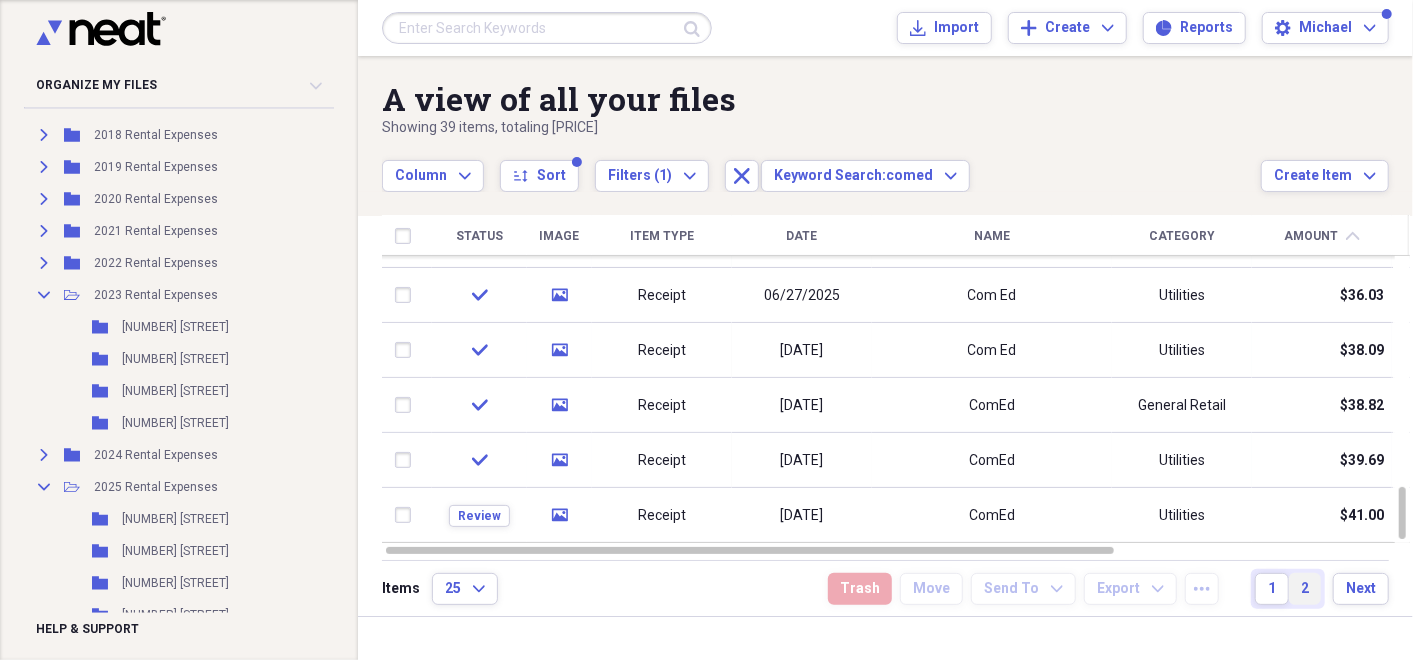 click on "2" at bounding box center (1305, 589) 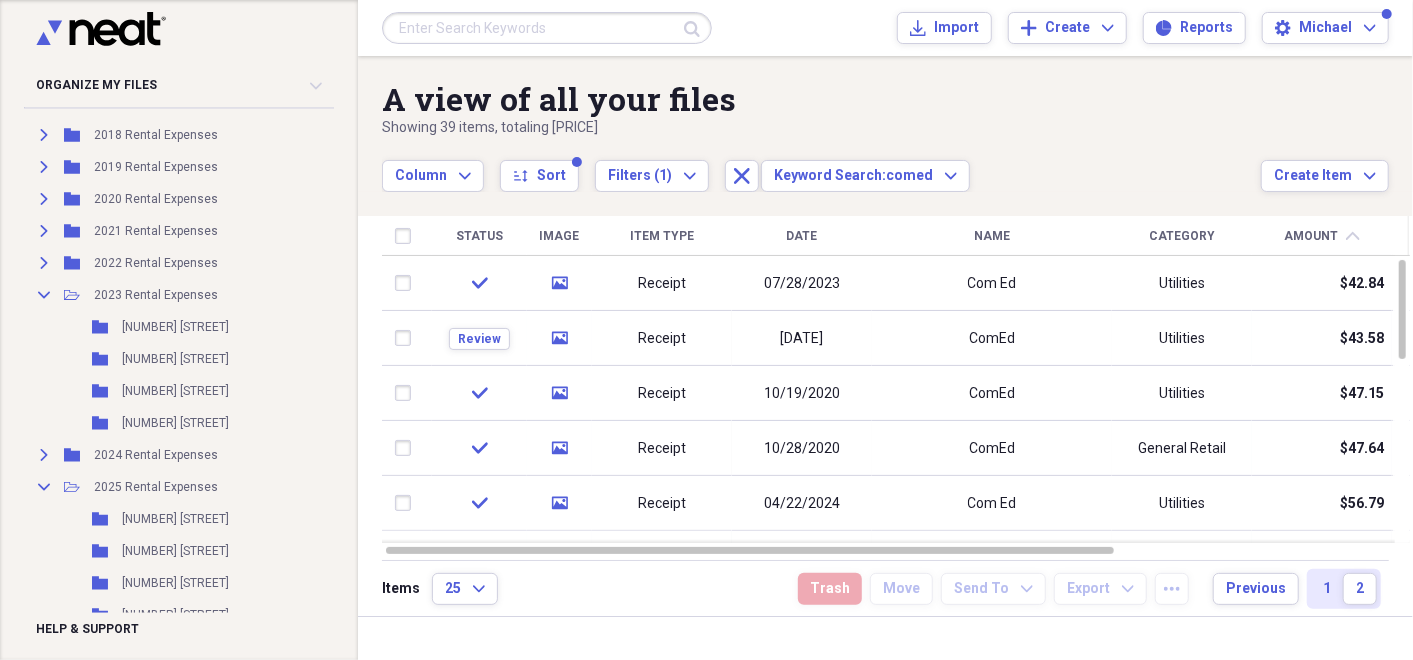 click at bounding box center [547, 28] 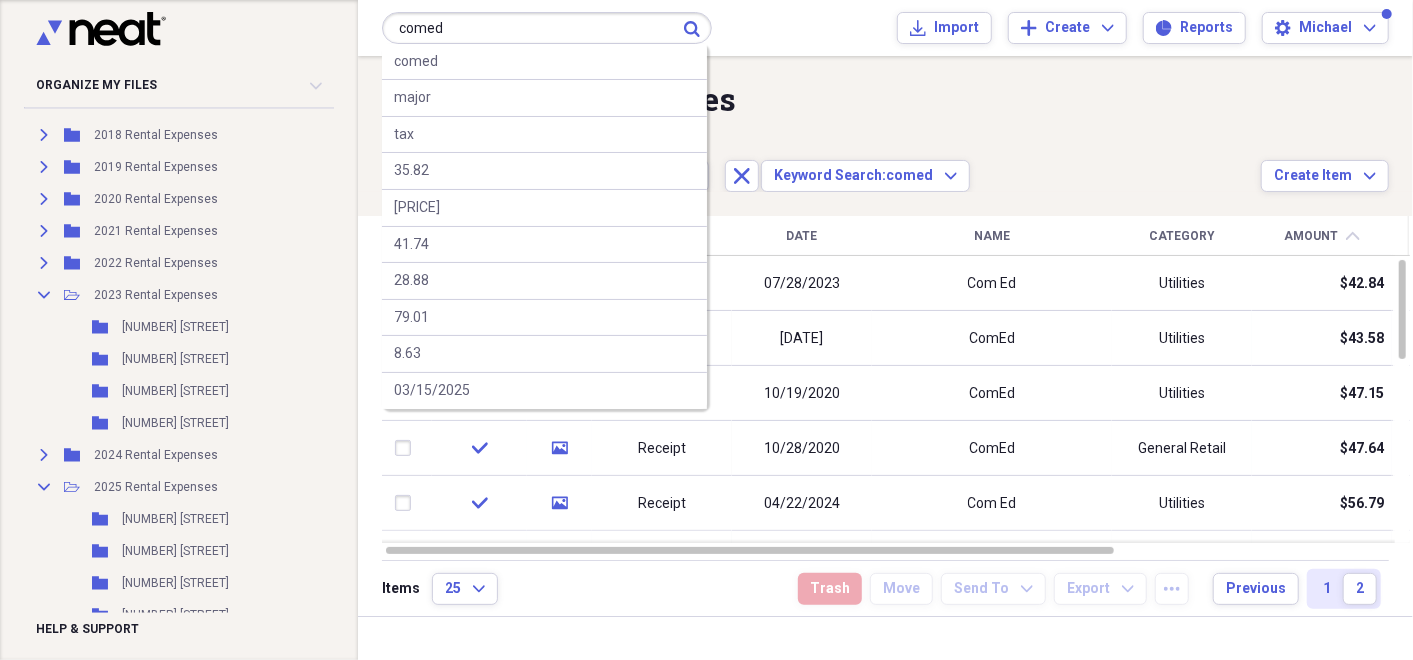 type on "comed" 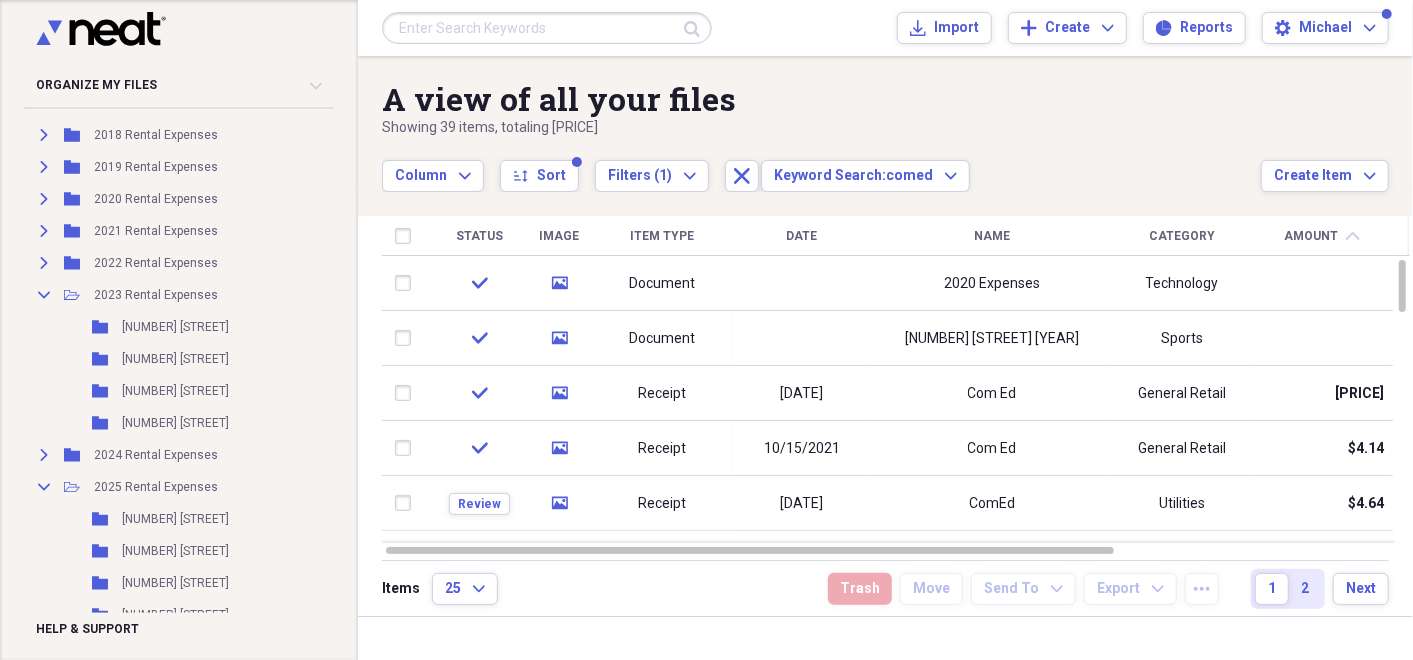 click at bounding box center (547, 28) 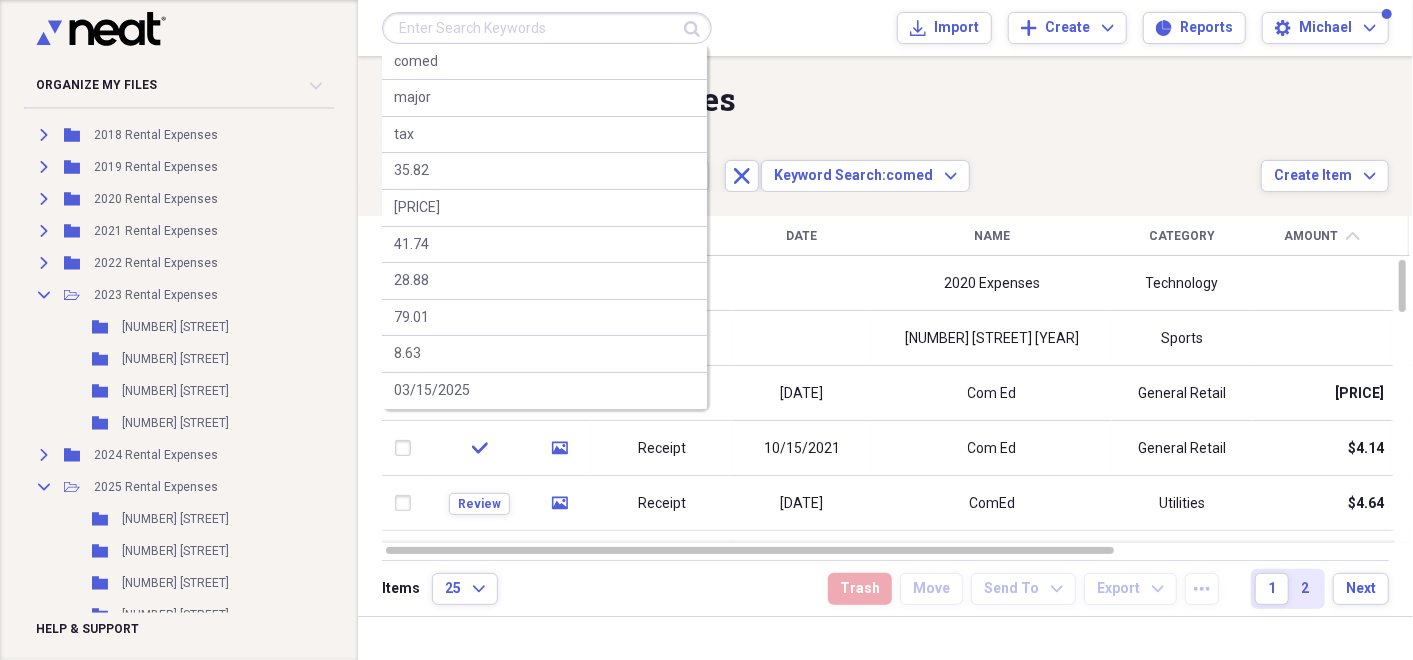click at bounding box center (547, 28) 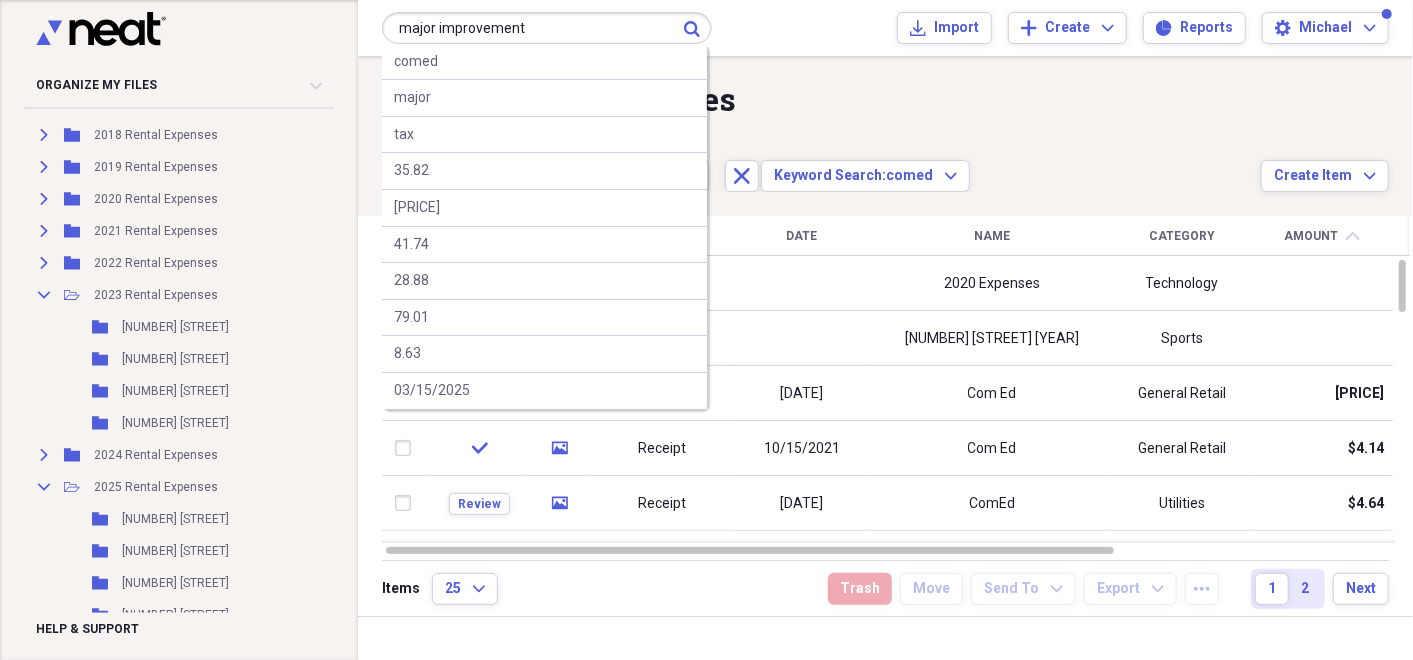 type on "major improvement" 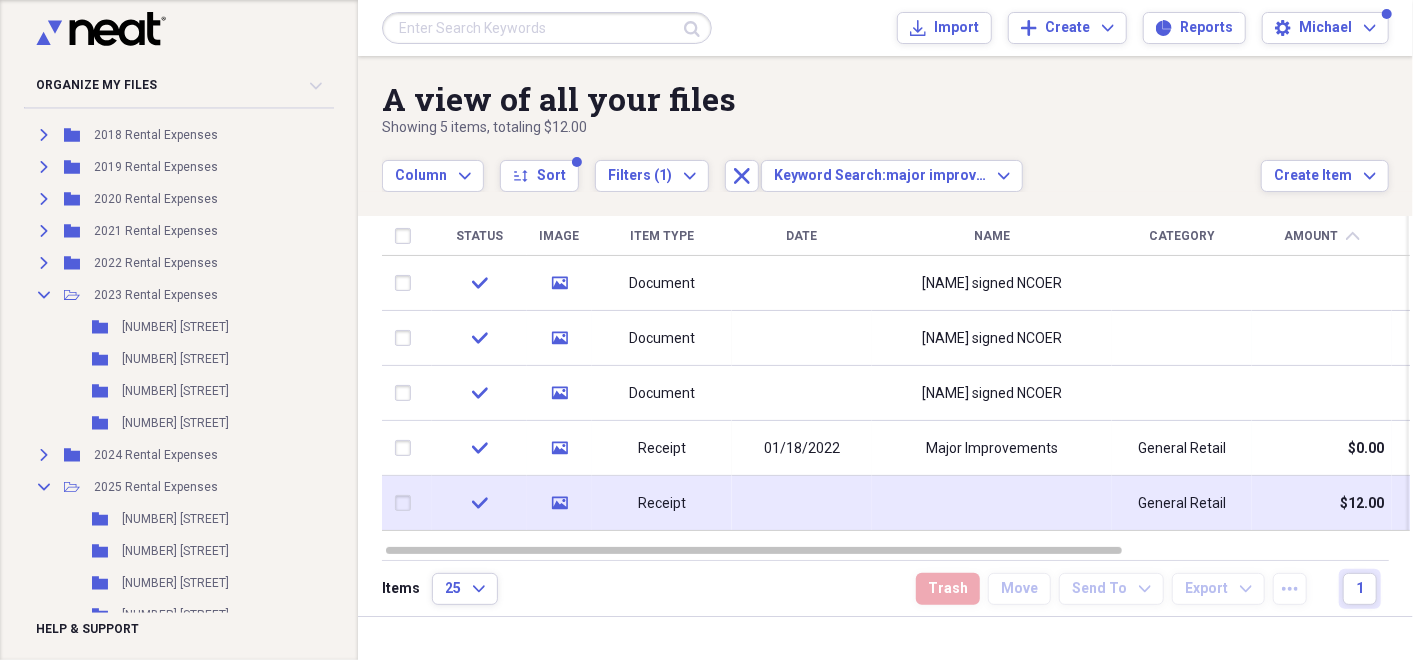 click at bounding box center [992, 503] 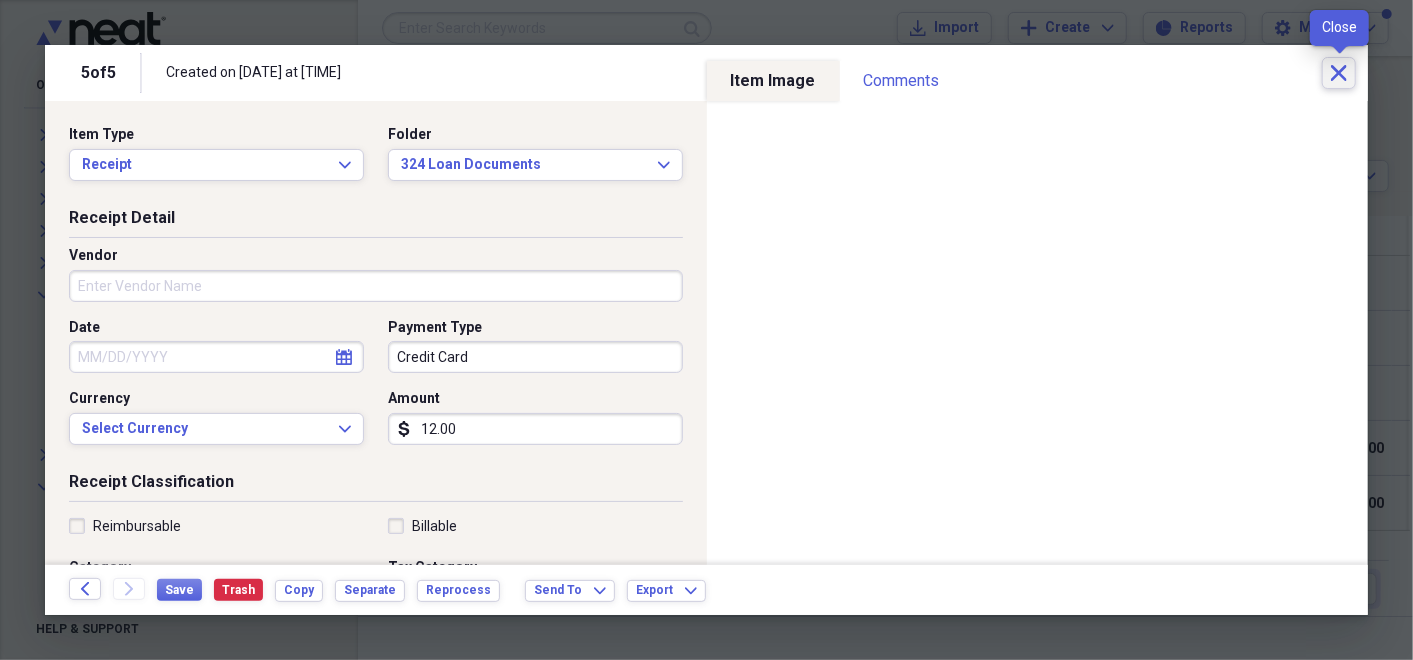 click 